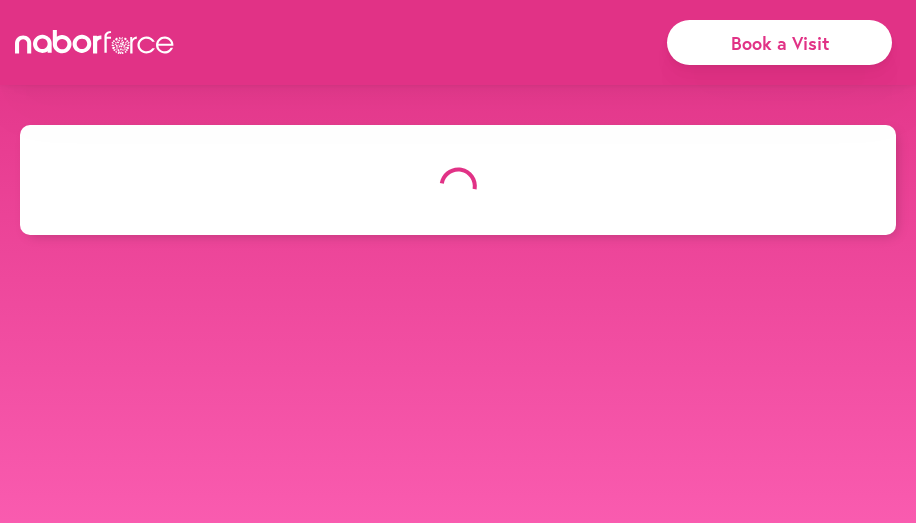 scroll, scrollTop: 0, scrollLeft: 0, axis: both 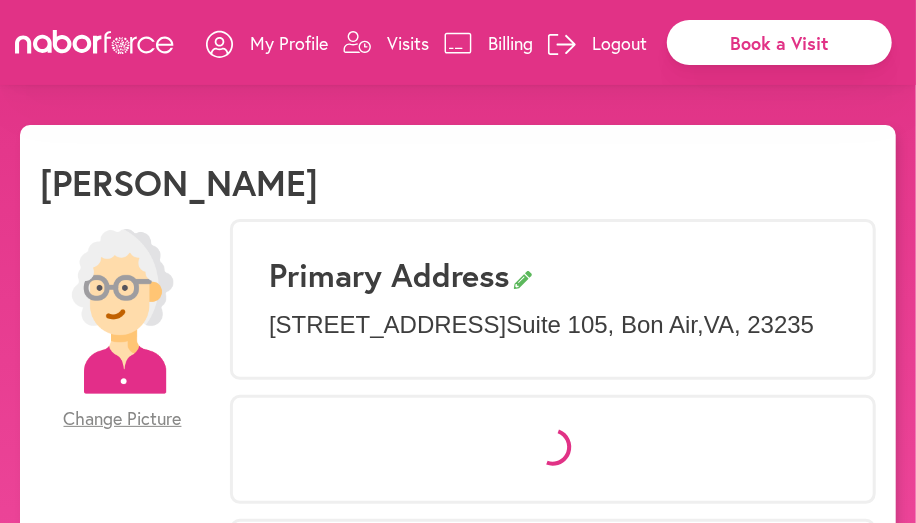 select on "*" 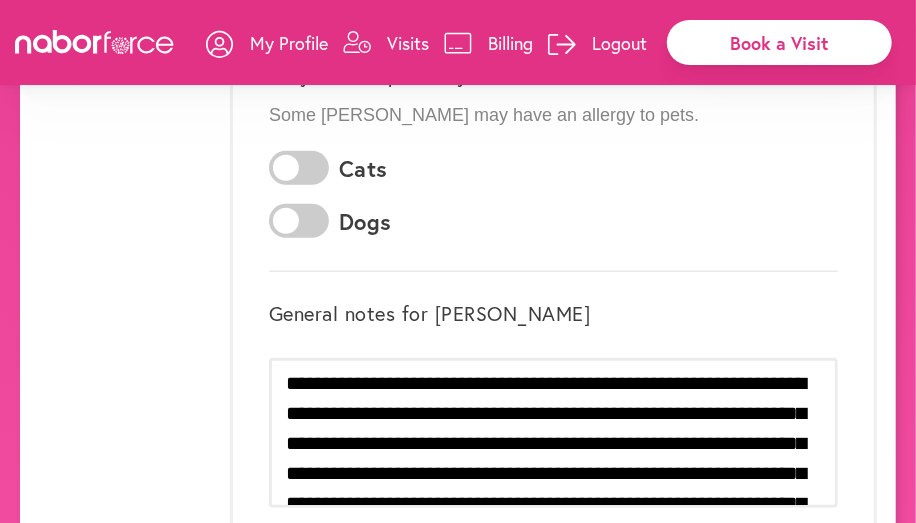 scroll, scrollTop: 800, scrollLeft: 0, axis: vertical 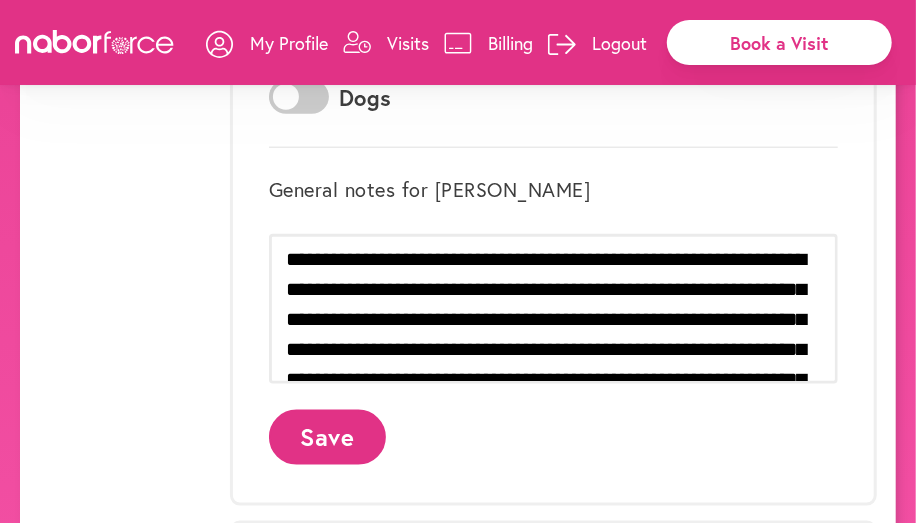 click on "Book a Visit" at bounding box center [779, 42] 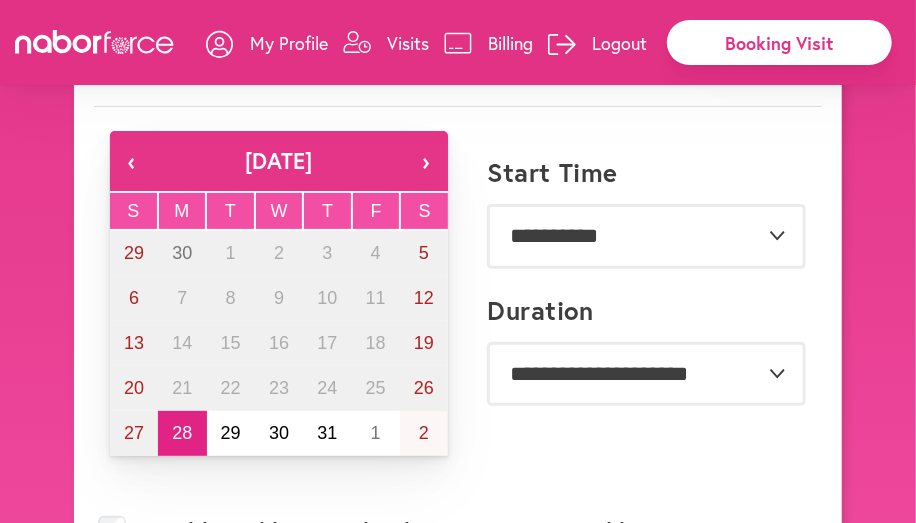scroll, scrollTop: 100, scrollLeft: 0, axis: vertical 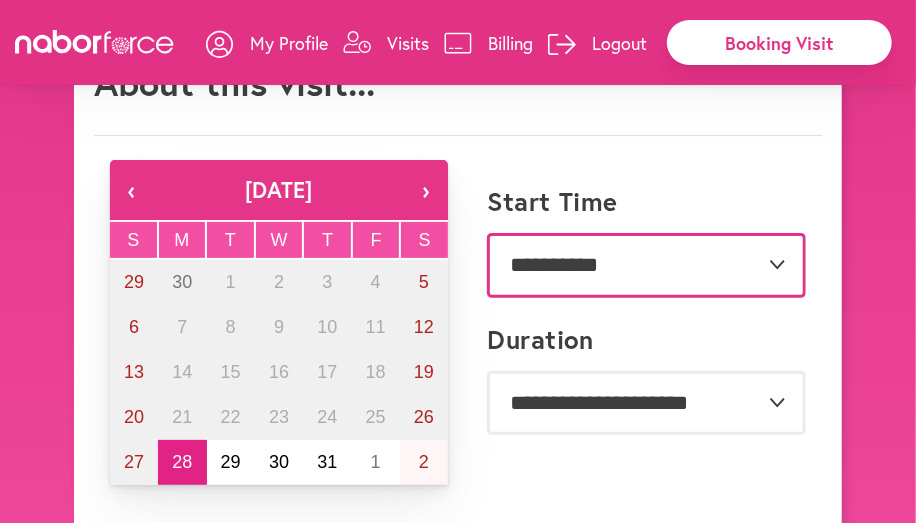 click on "**********" at bounding box center (646, 265) 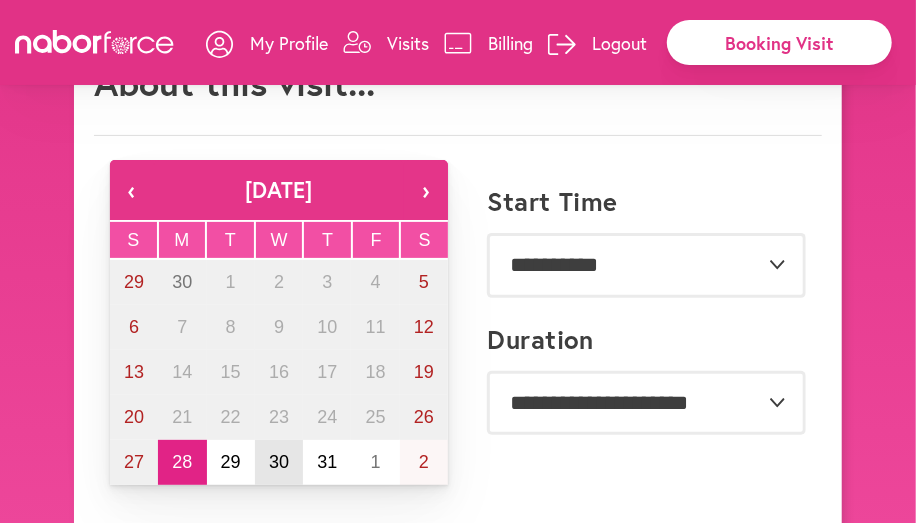 click on "30" at bounding box center (279, 462) 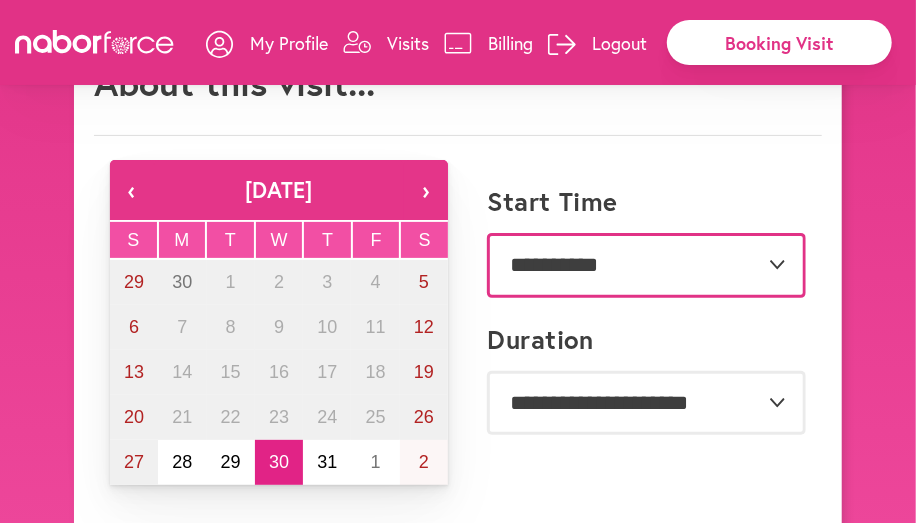 click on "**********" at bounding box center [646, 265] 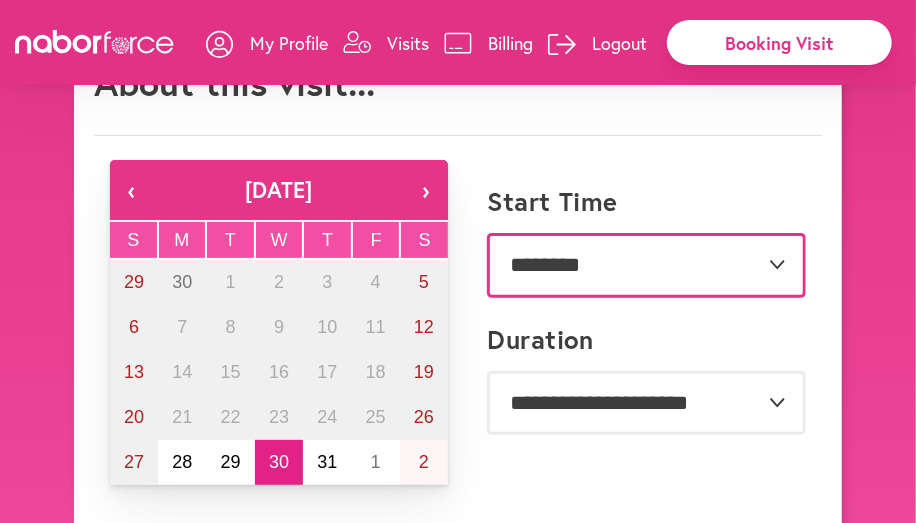 click on "**********" at bounding box center [646, 265] 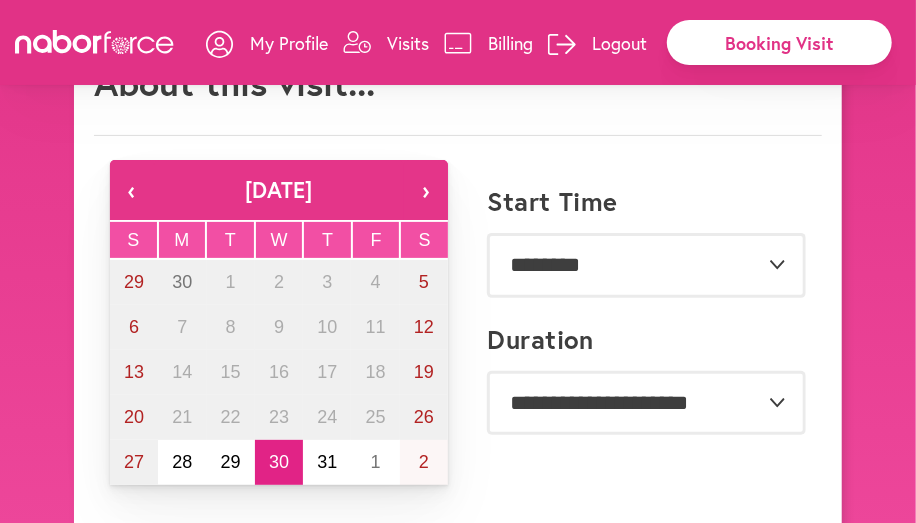 click on "**********" at bounding box center [637, 240] 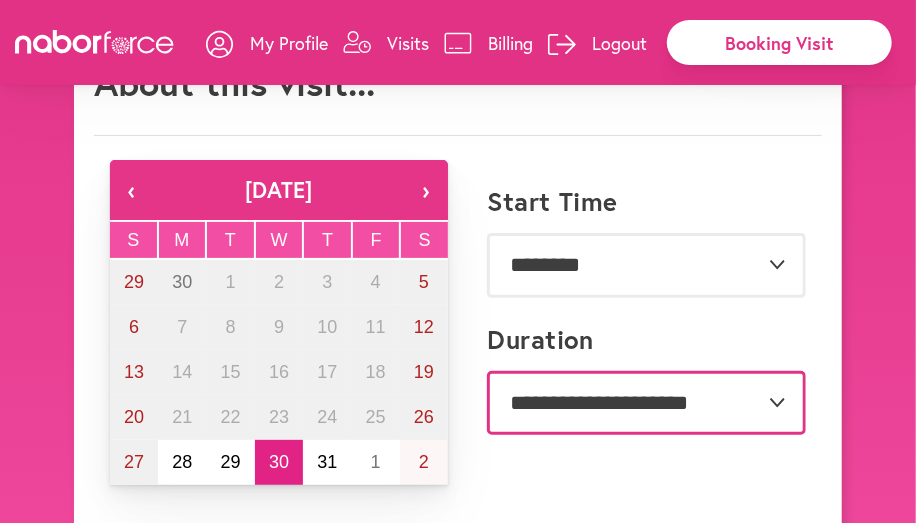 click on "**********" at bounding box center (646, 403) 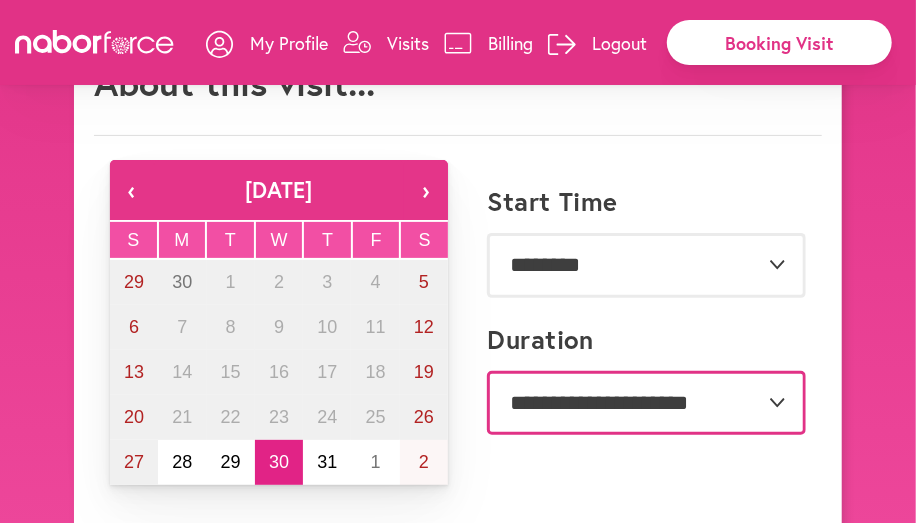 select on "***" 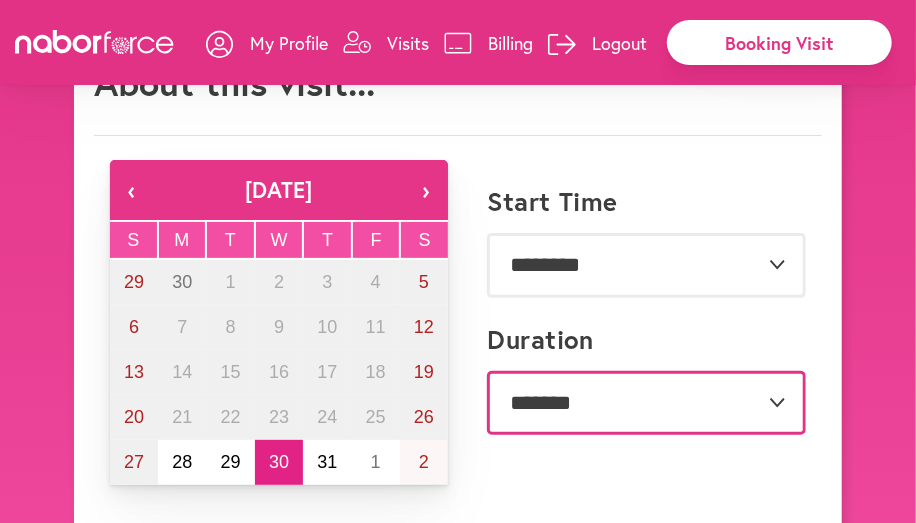 click on "**********" at bounding box center [646, 403] 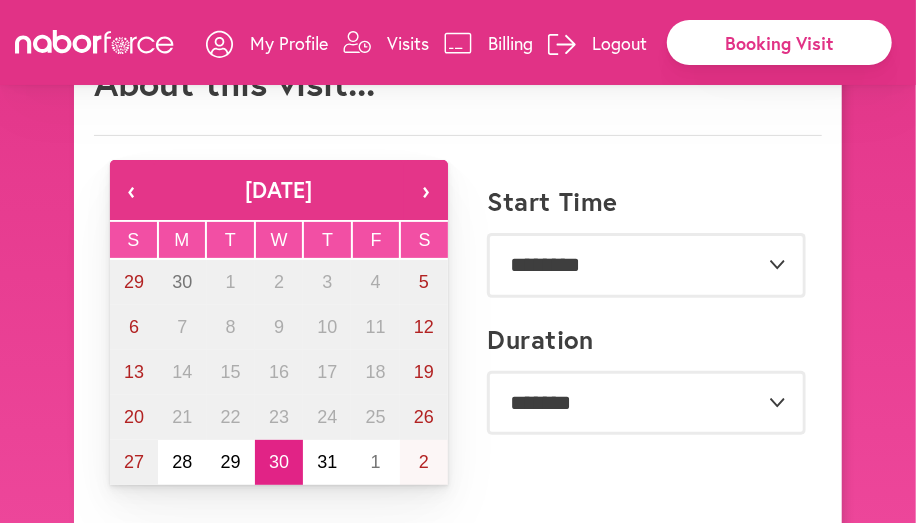 click on "**********" at bounding box center (637, 407) 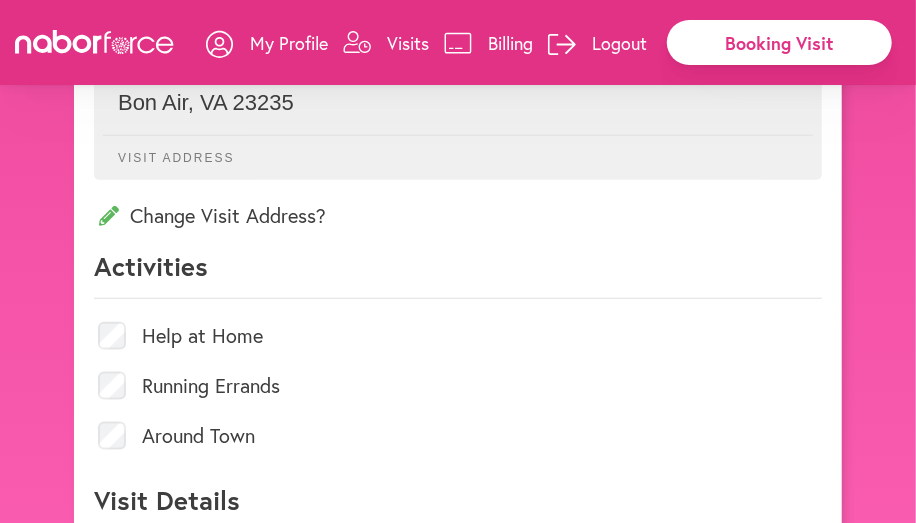 scroll, scrollTop: 800, scrollLeft: 0, axis: vertical 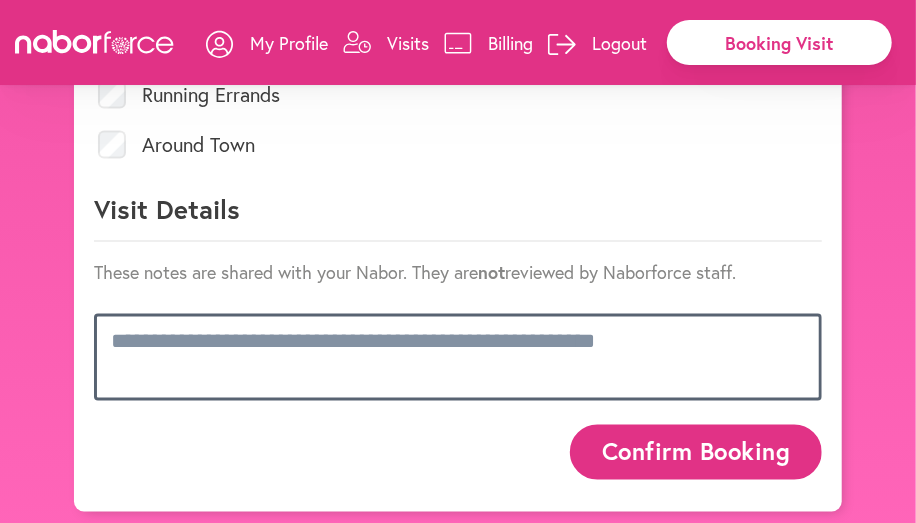 click at bounding box center [458, 357] 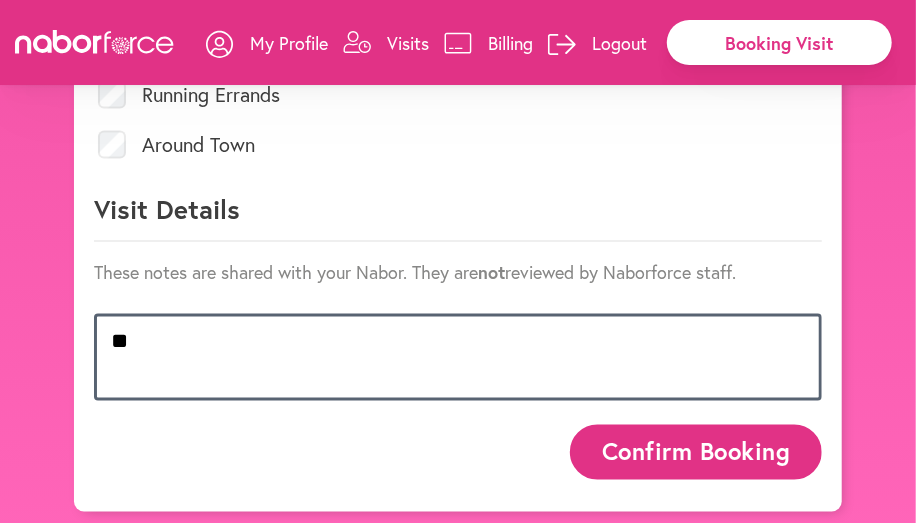 scroll, scrollTop: 1028, scrollLeft: 0, axis: vertical 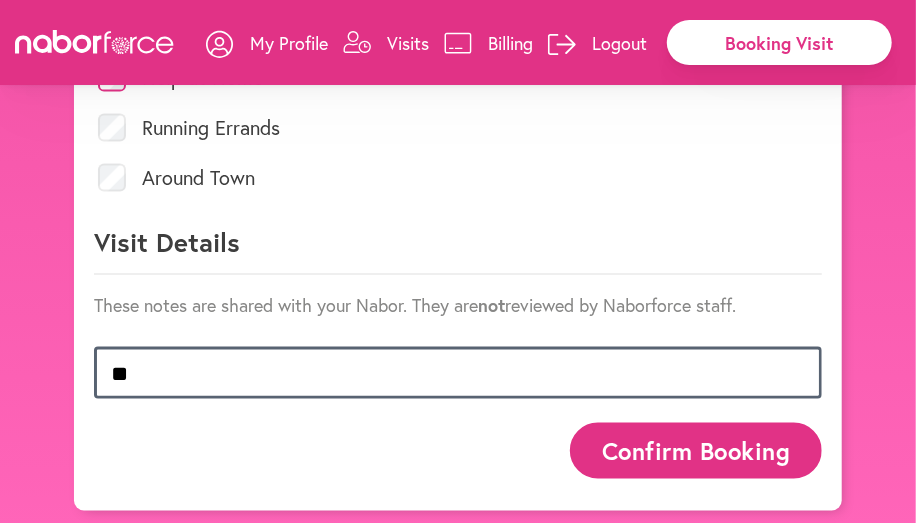 type on "*" 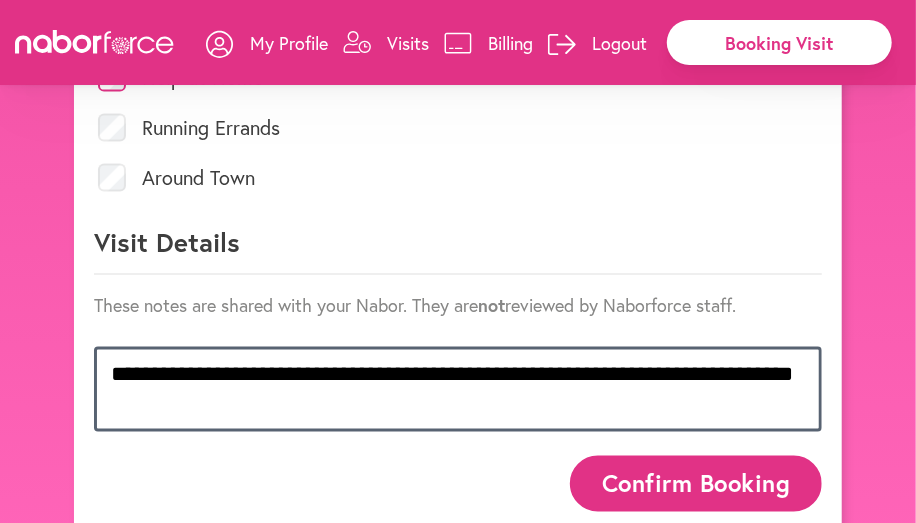 scroll, scrollTop: 1061, scrollLeft: 0, axis: vertical 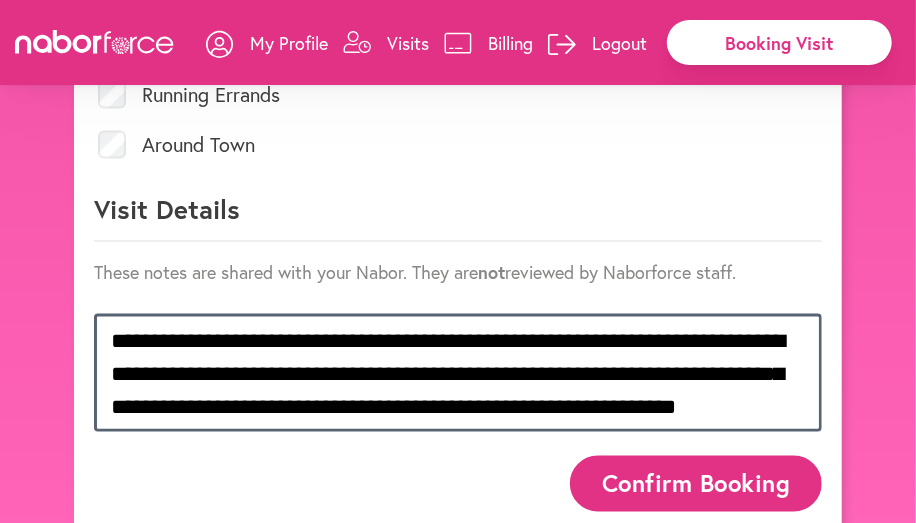 click on "**********" at bounding box center (458, 373) 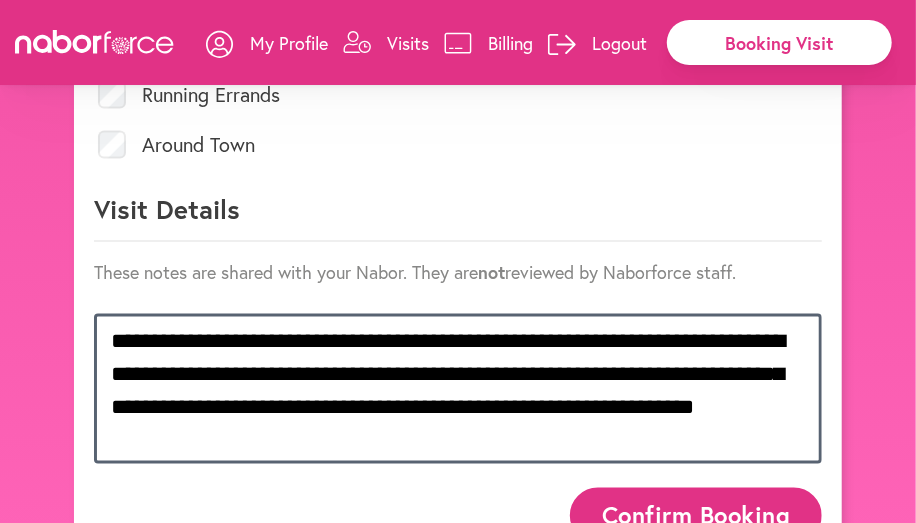 click on "**********" at bounding box center [458, 389] 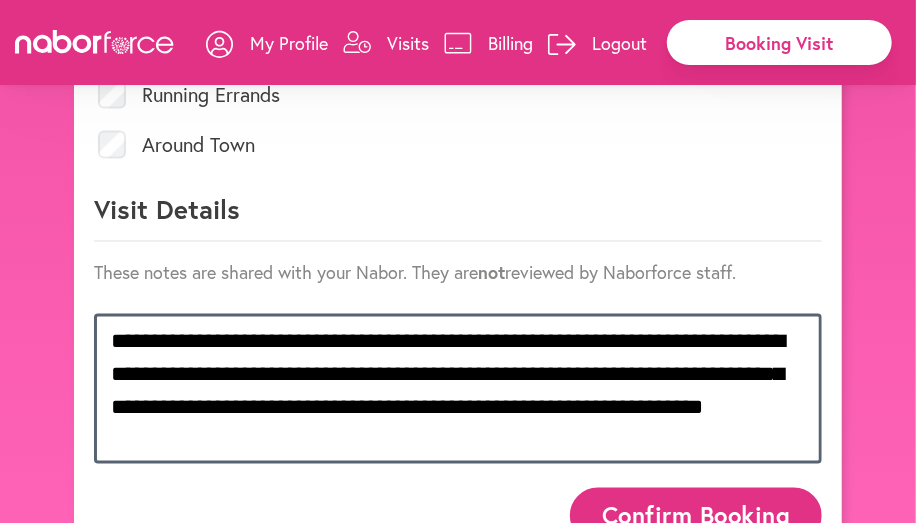 click on "**********" at bounding box center (458, 389) 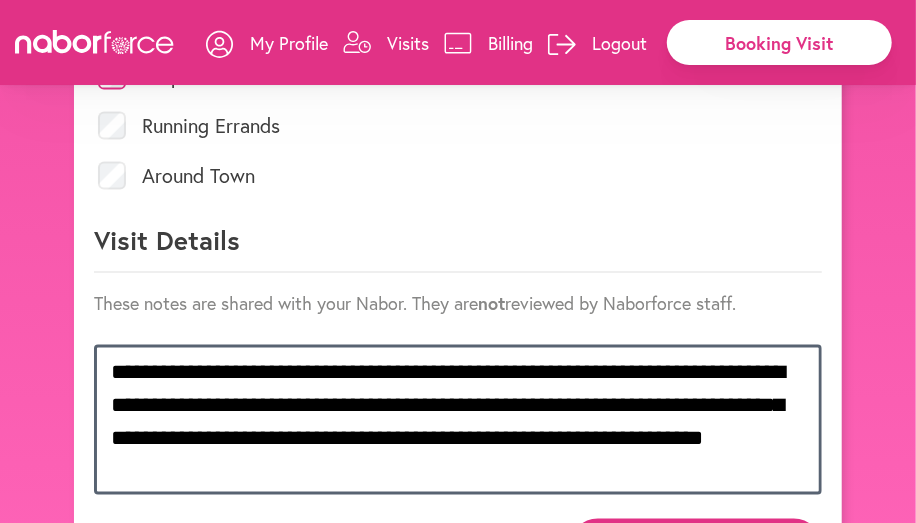 scroll, scrollTop: 1126, scrollLeft: 0, axis: vertical 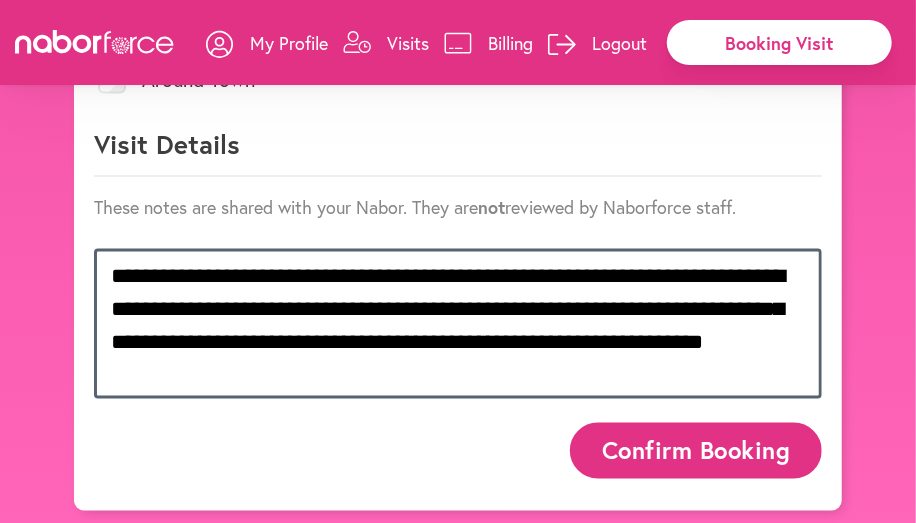 type on "**********" 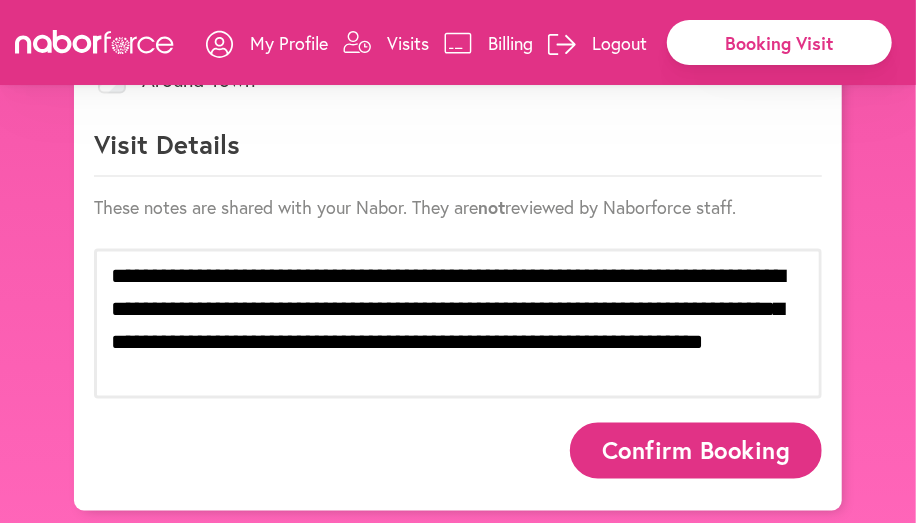 click on "Confirm Booking" at bounding box center [696, 450] 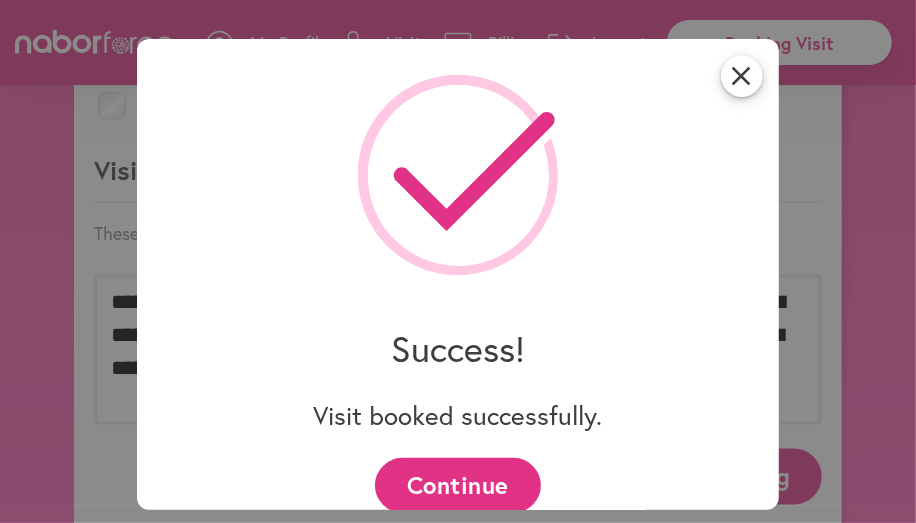 scroll, scrollTop: 1126, scrollLeft: 0, axis: vertical 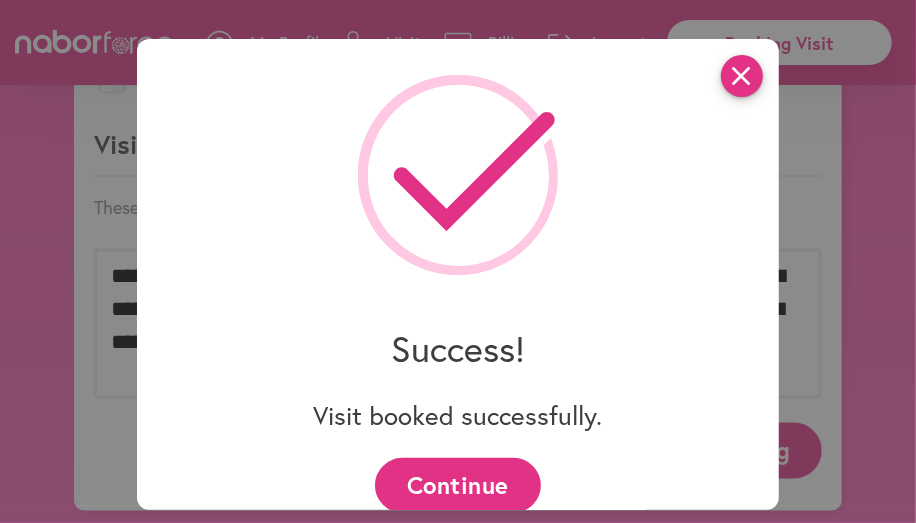 click on "close" at bounding box center (742, 76) 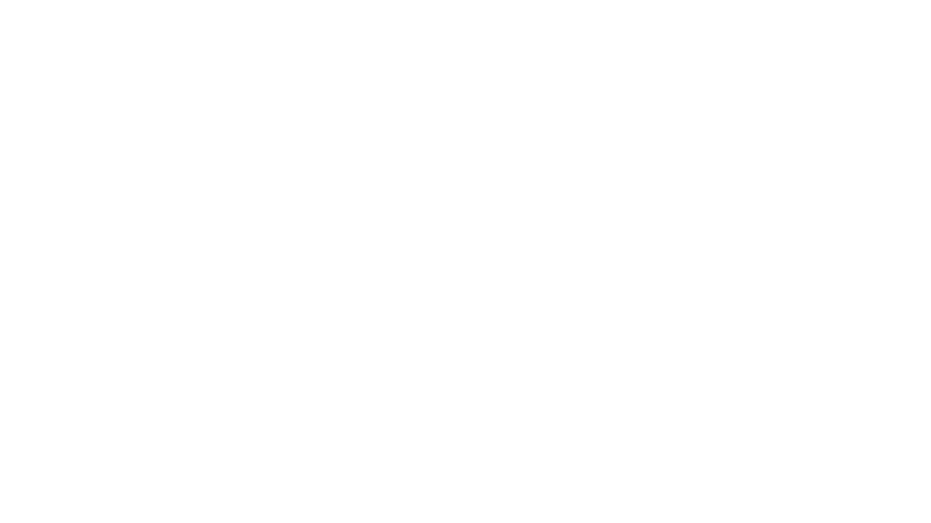 scroll, scrollTop: 0, scrollLeft: 0, axis: both 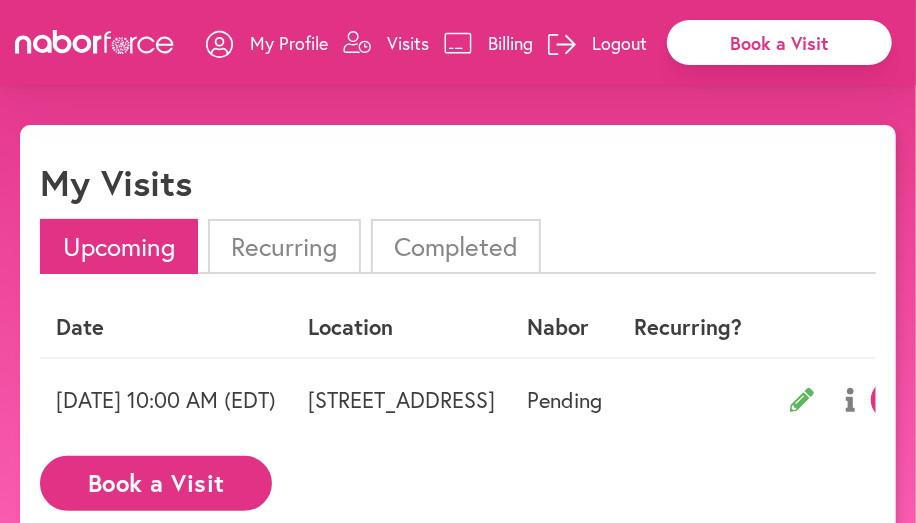 click on "Recurring" at bounding box center [284, 246] 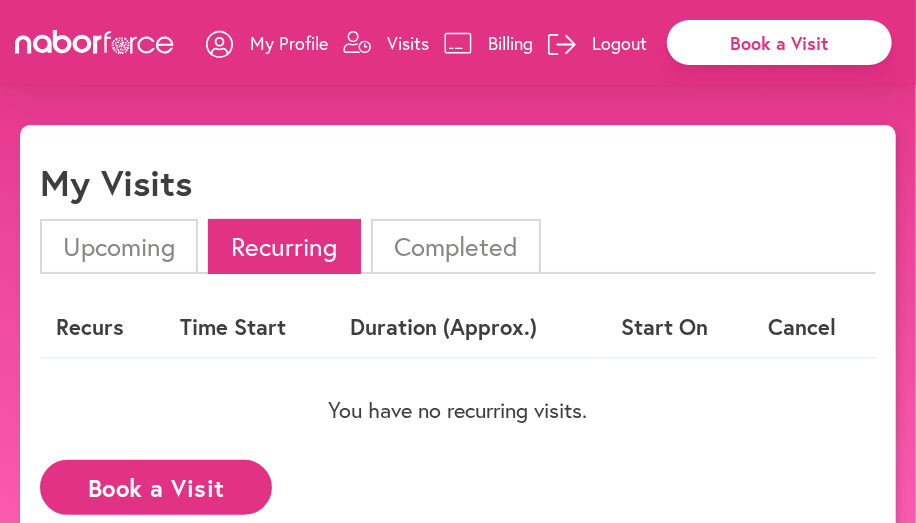 click on "Completed" at bounding box center [456, 246] 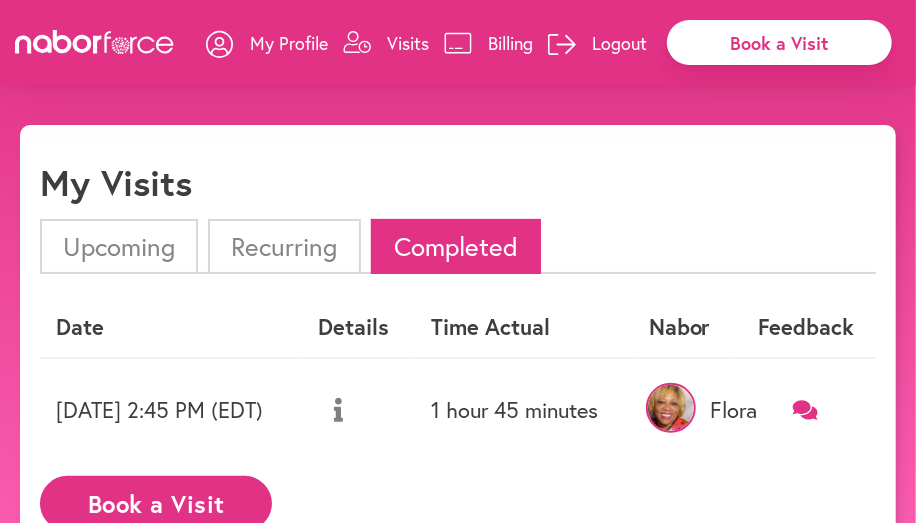 click on "Upcoming" at bounding box center (119, 246) 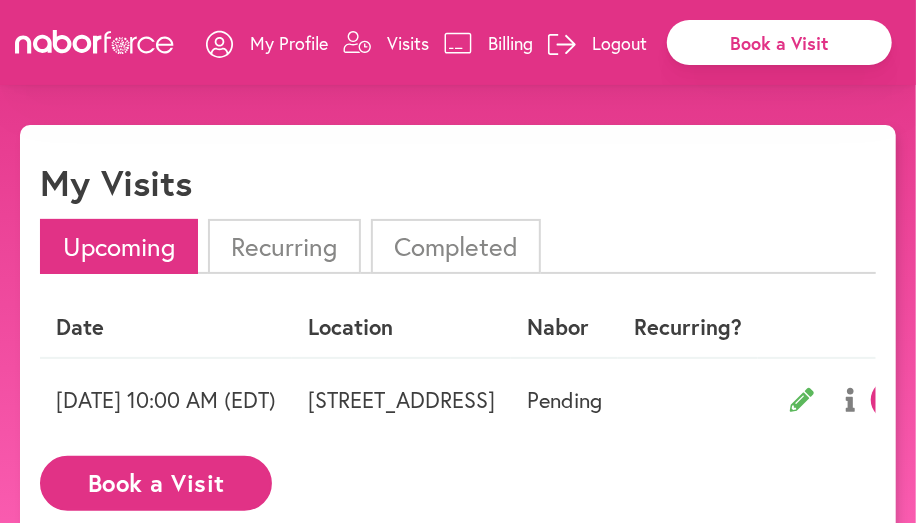 click on "My Profile" at bounding box center (289, 43) 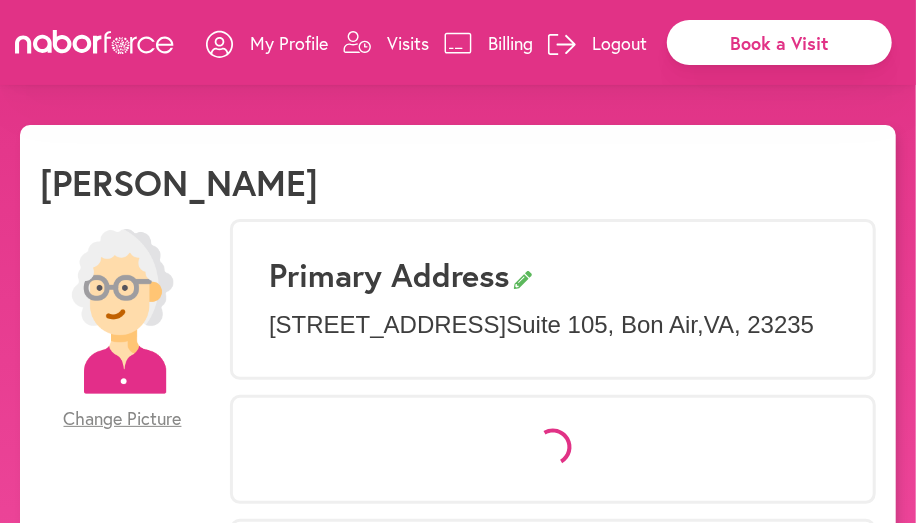 select on "*" 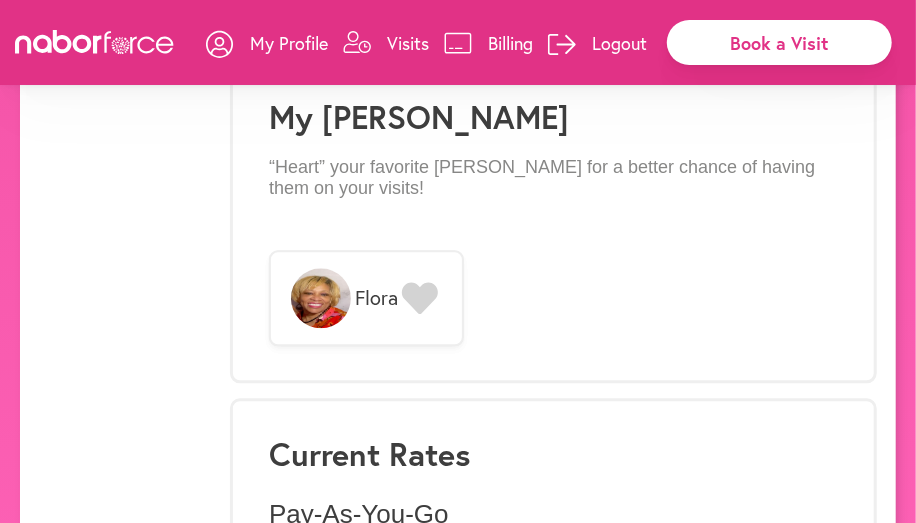 scroll, scrollTop: 1600, scrollLeft: 0, axis: vertical 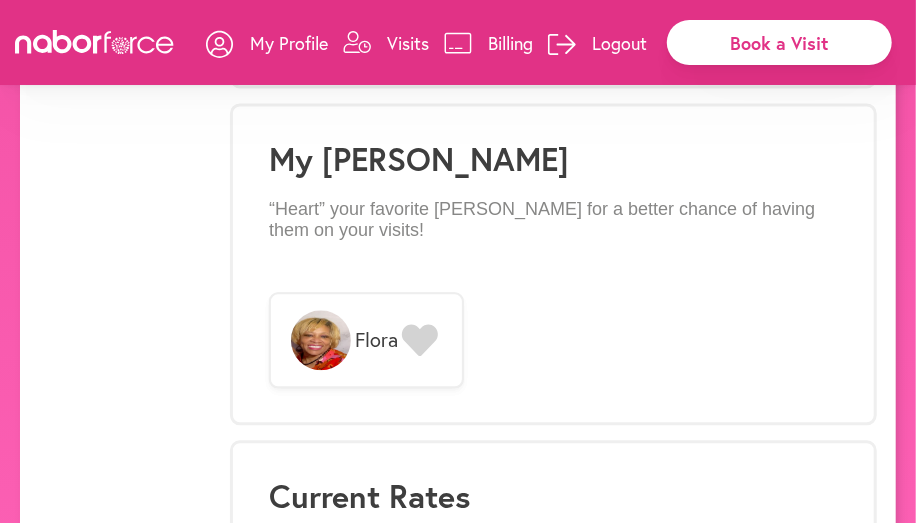 click 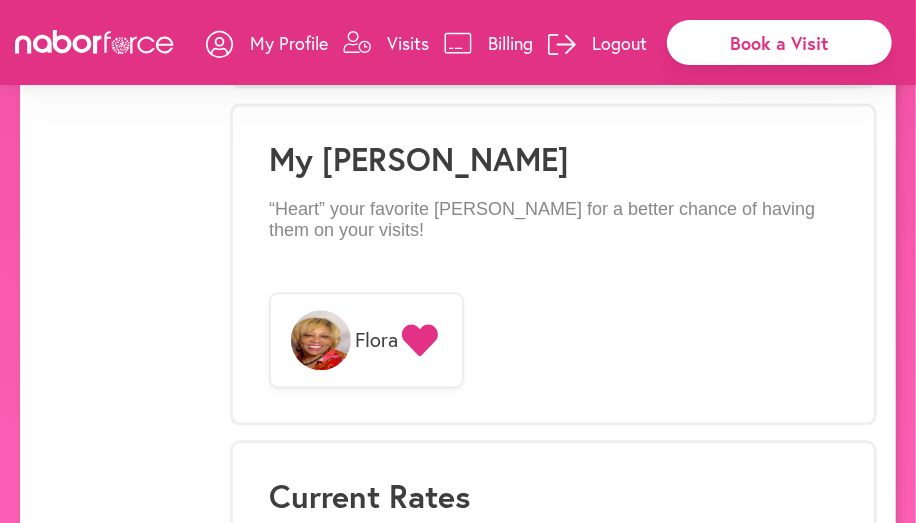 scroll, scrollTop: 1894, scrollLeft: 0, axis: vertical 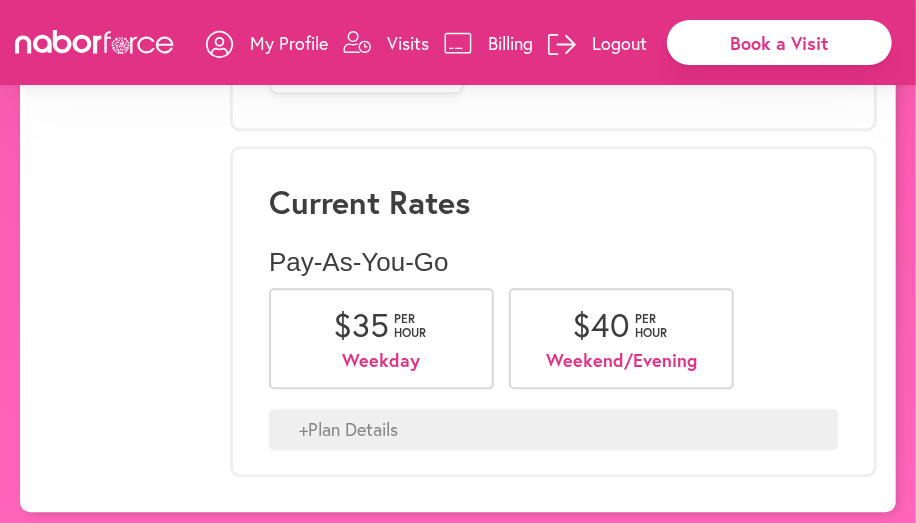 click on "Current Rates" at bounding box center (553, 202) 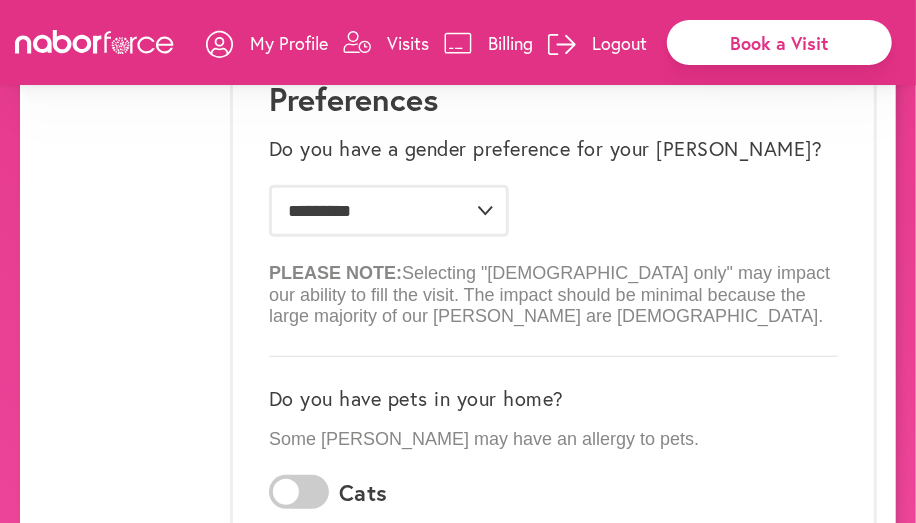 scroll, scrollTop: 0, scrollLeft: 0, axis: both 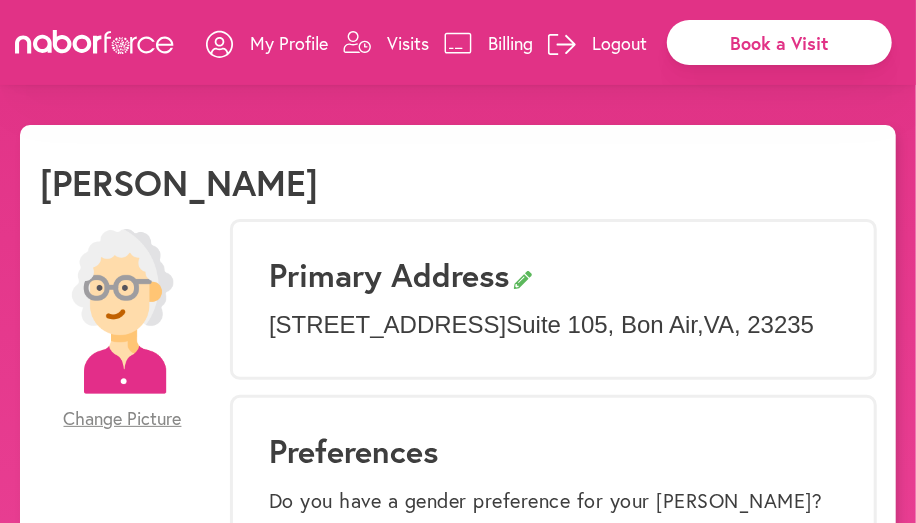 click on "[PERSON_NAME]" 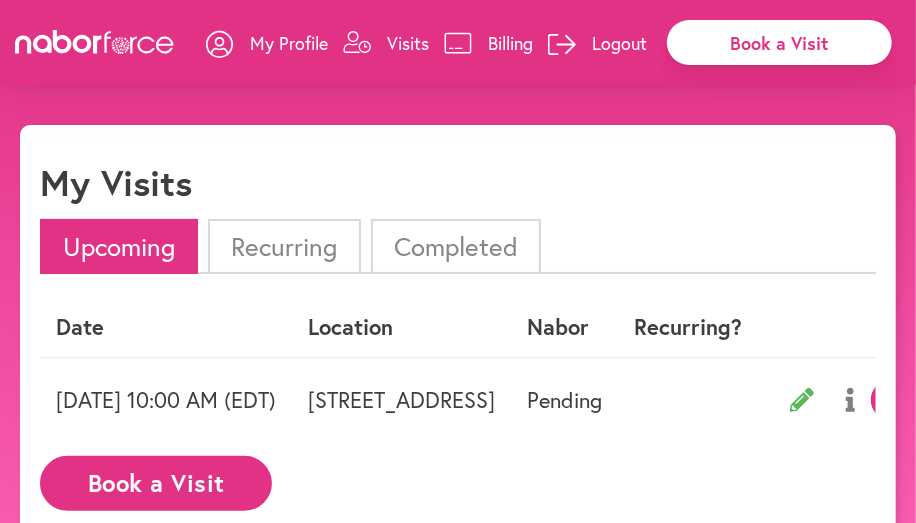 scroll, scrollTop: 0, scrollLeft: 0, axis: both 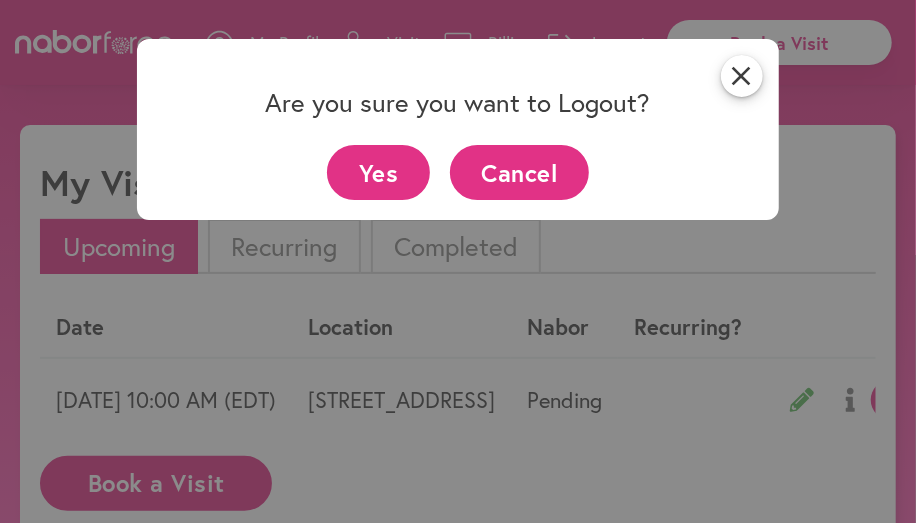 click on "Yes" at bounding box center [378, 172] 